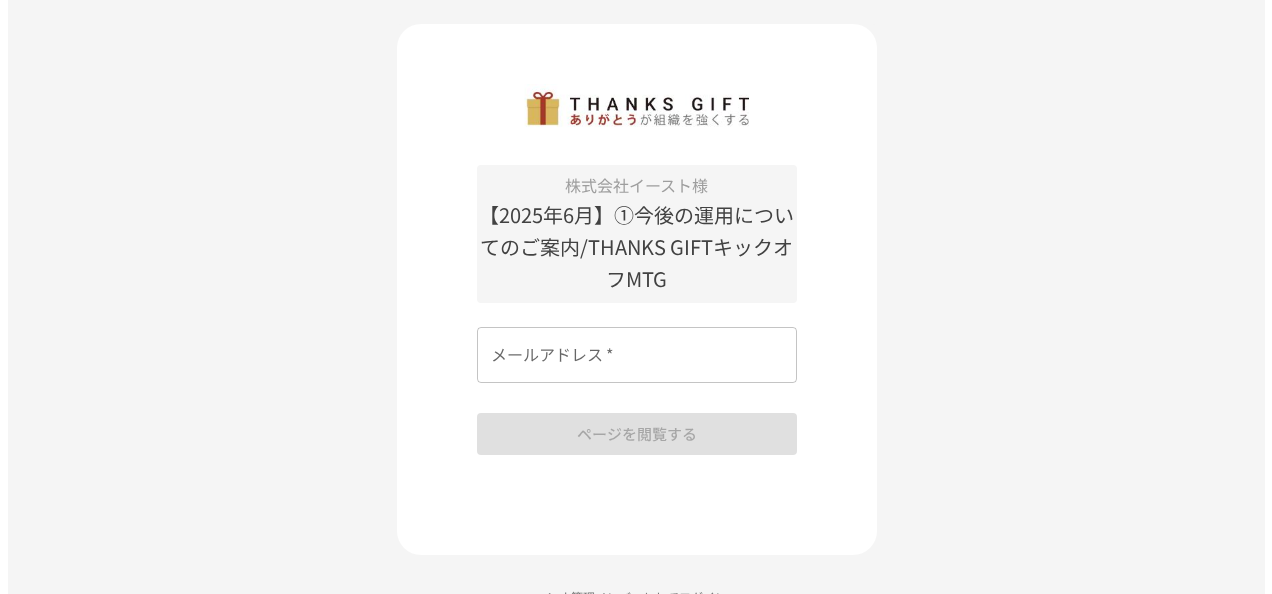 scroll, scrollTop: 0, scrollLeft: 0, axis: both 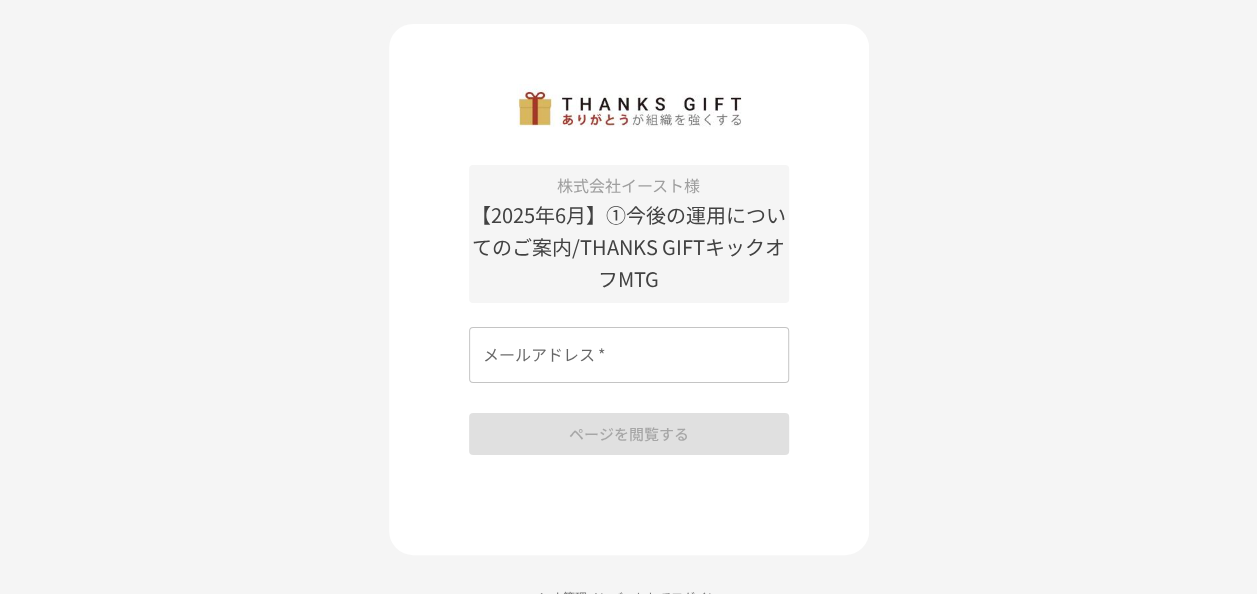 click on "メールアドレス   *" at bounding box center [629, 355] 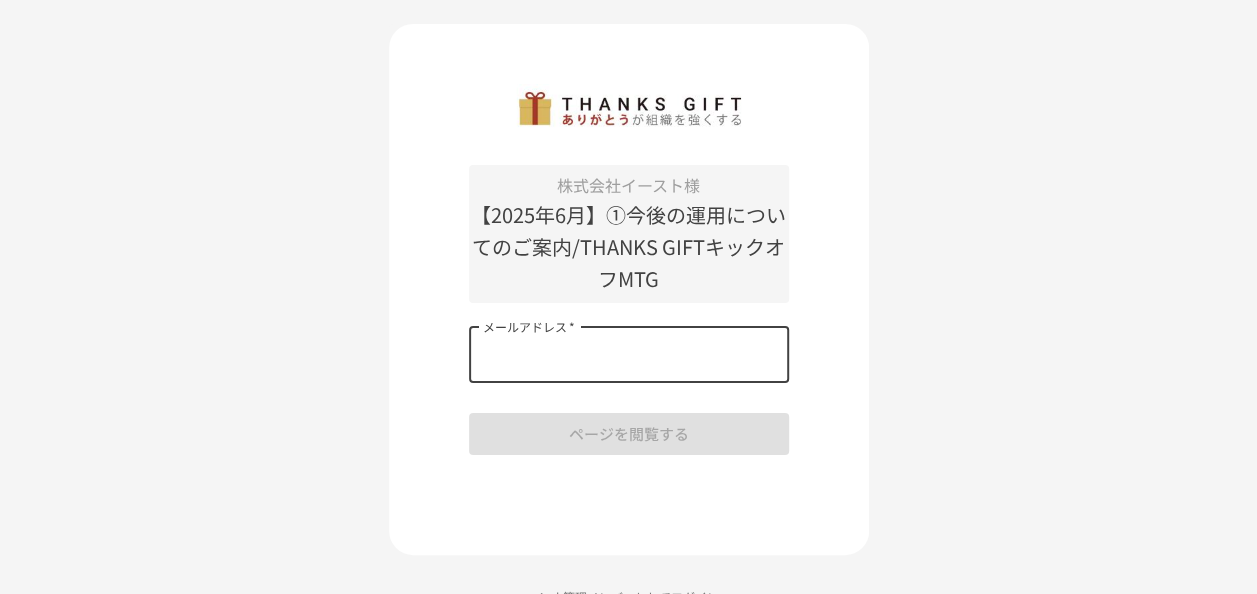 type on "**********" 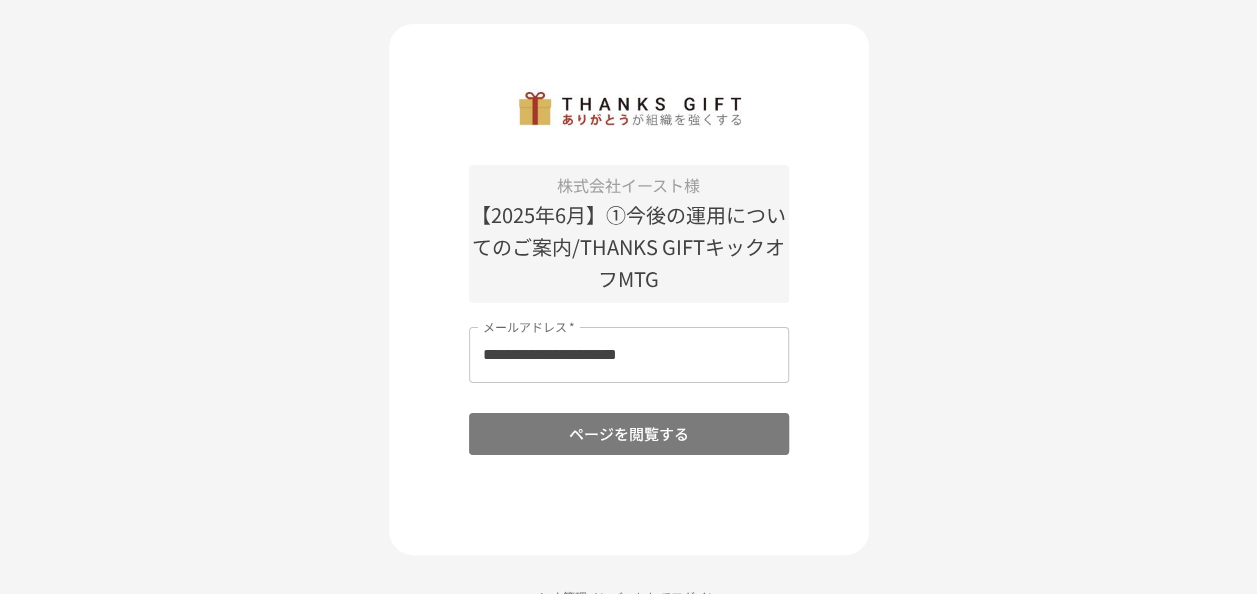 click on "ページを閲覧する" at bounding box center (629, 434) 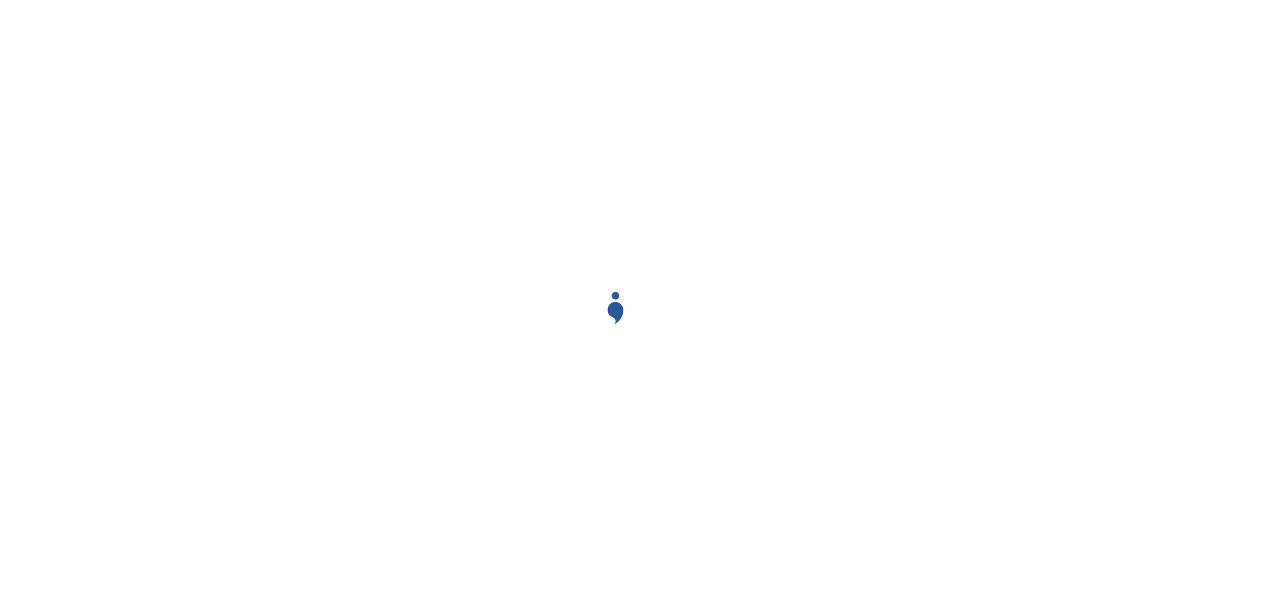 scroll, scrollTop: 0, scrollLeft: 0, axis: both 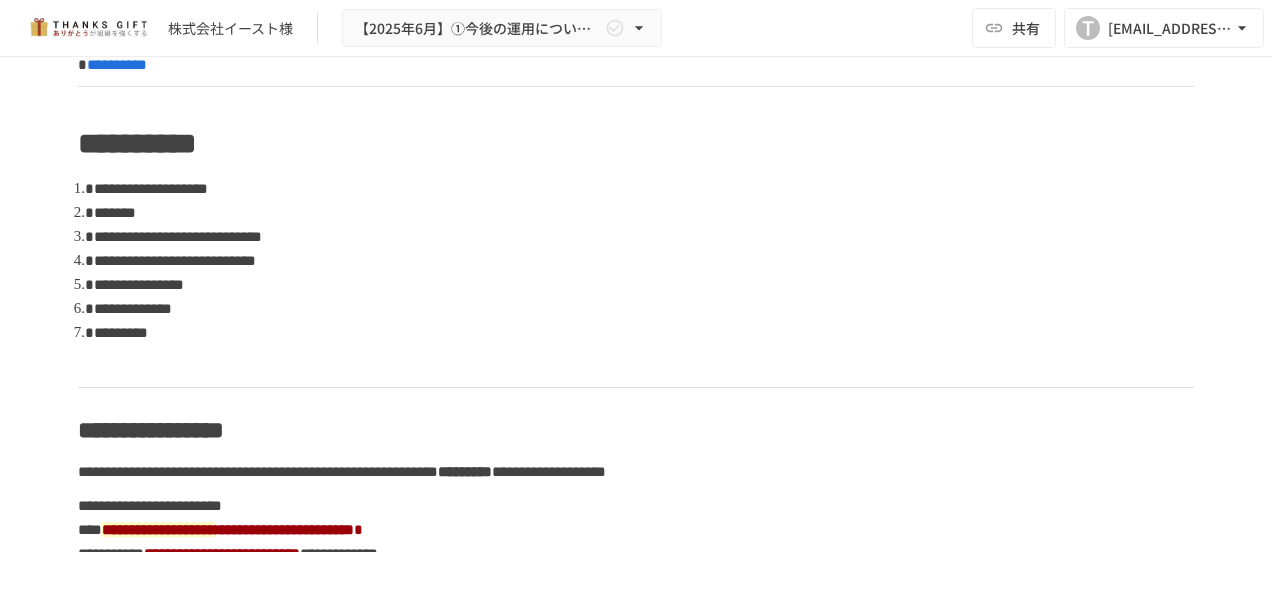click on "**********" at bounding box center [636, 5595] 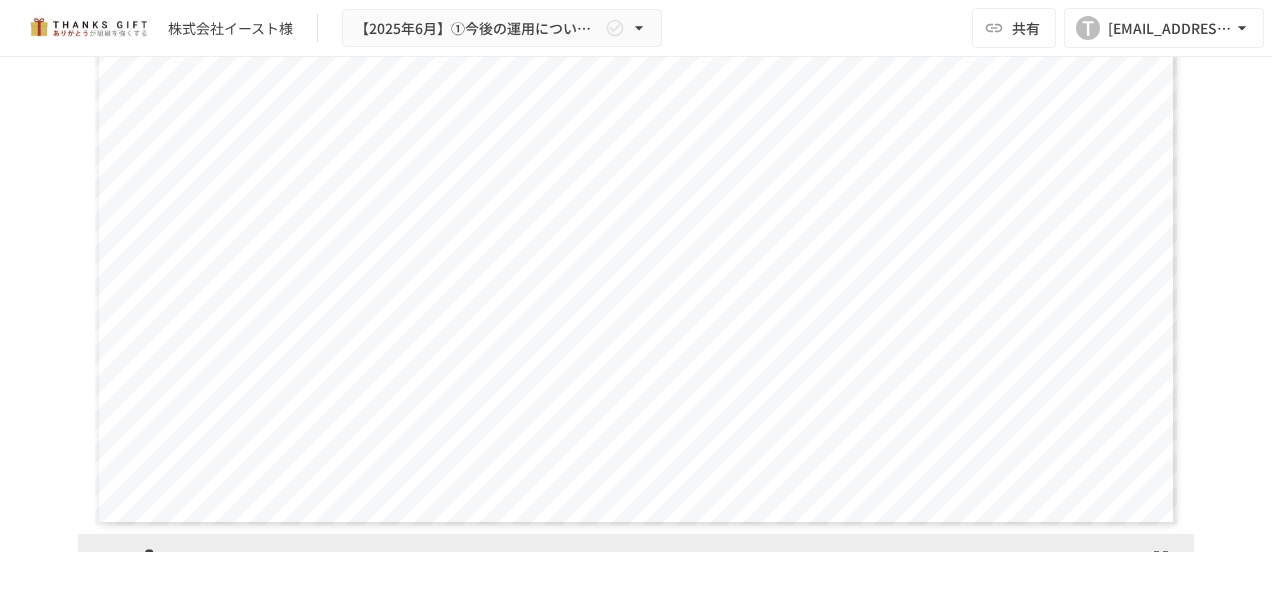 scroll, scrollTop: 2900, scrollLeft: 0, axis: vertical 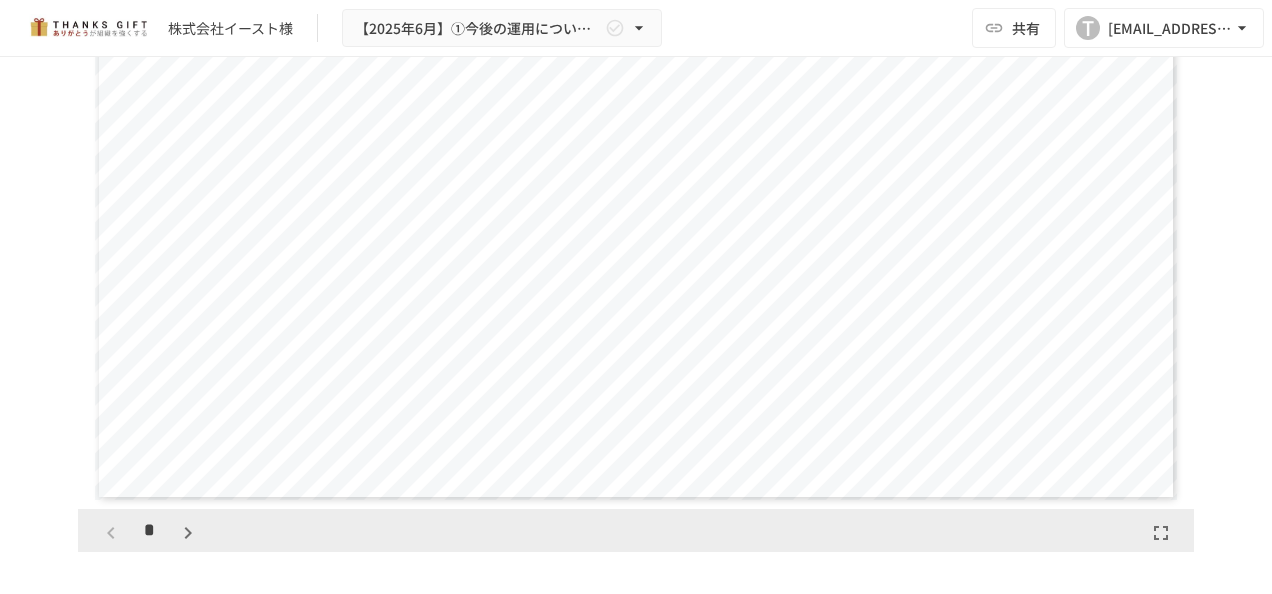 click on "**********" at bounding box center (636, 304) 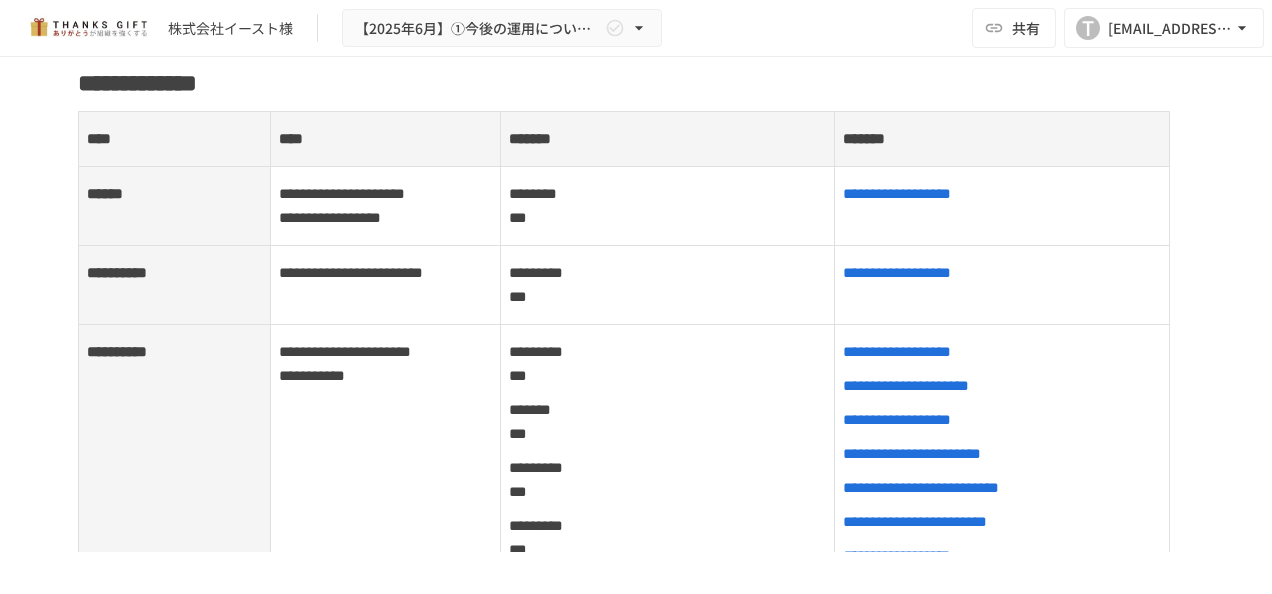 scroll, scrollTop: 3500, scrollLeft: 0, axis: vertical 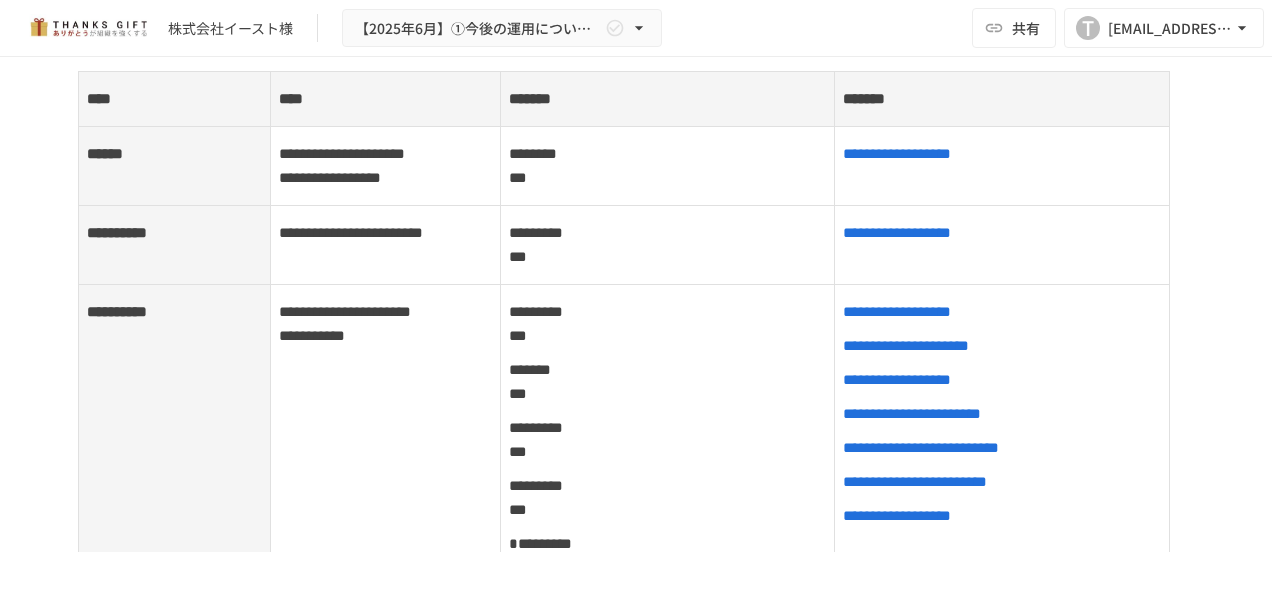 click on "**********" at bounding box center (636, 3995) 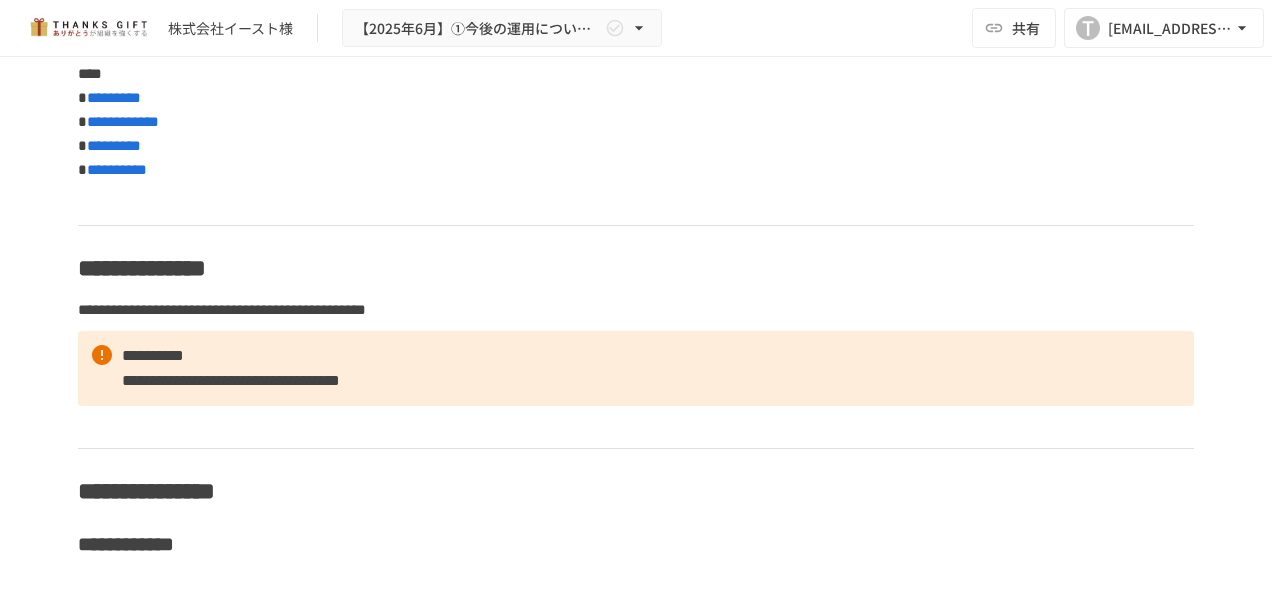 scroll, scrollTop: 8700, scrollLeft: 0, axis: vertical 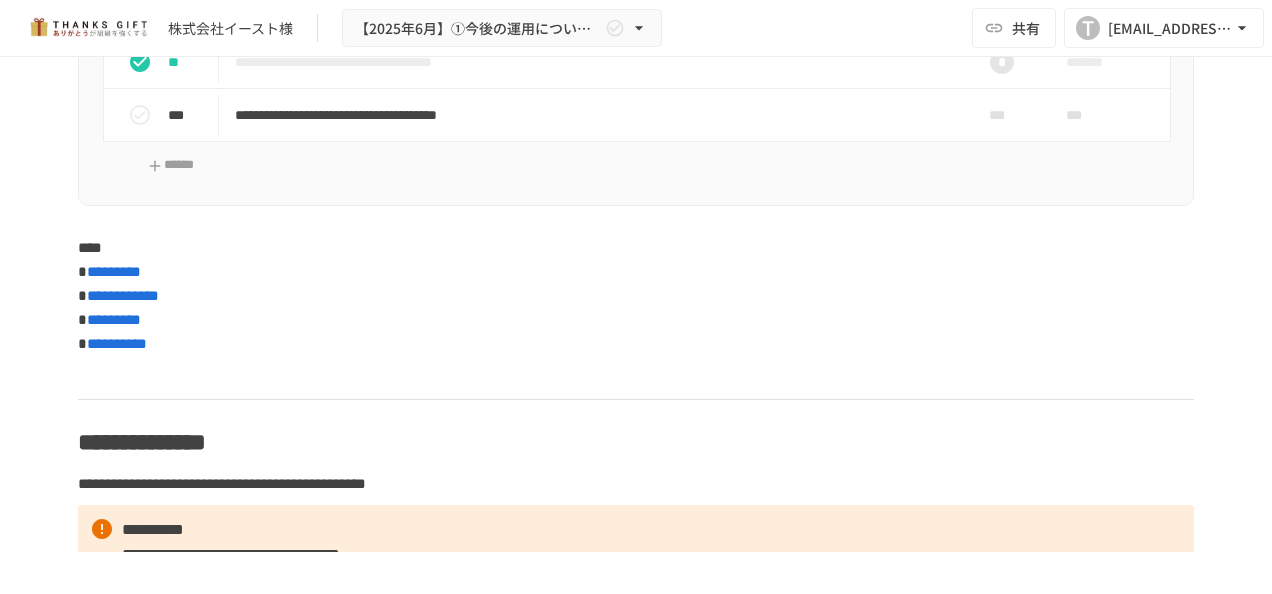 click on "**********" at bounding box center [636, -1021] 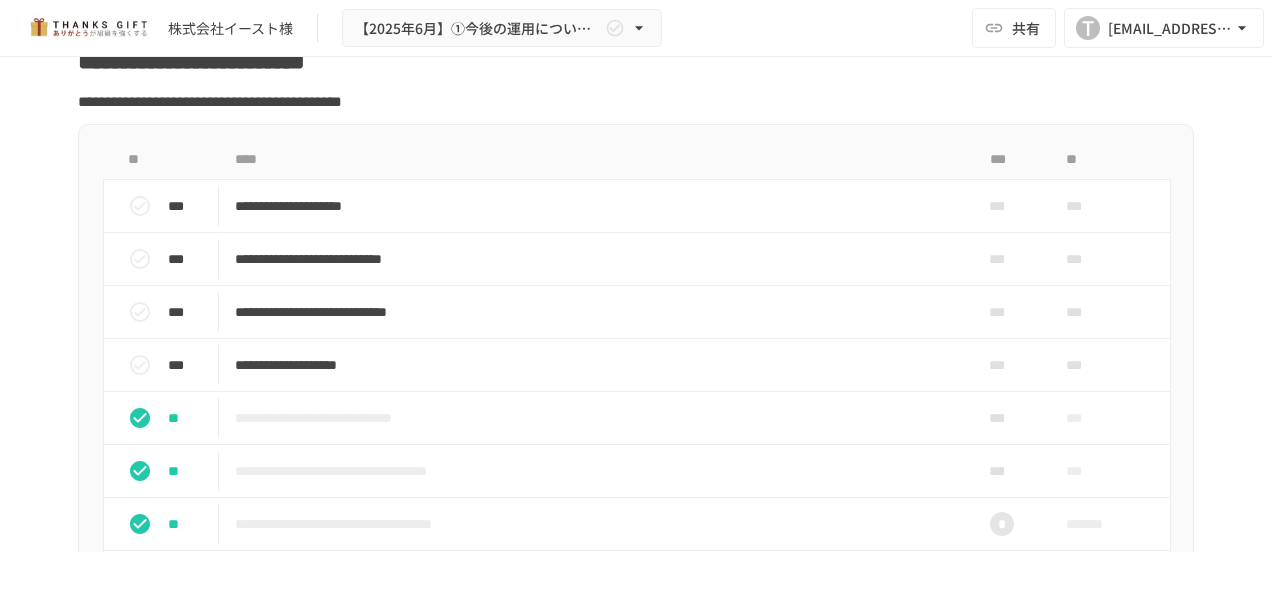 scroll, scrollTop: 8100, scrollLeft: 0, axis: vertical 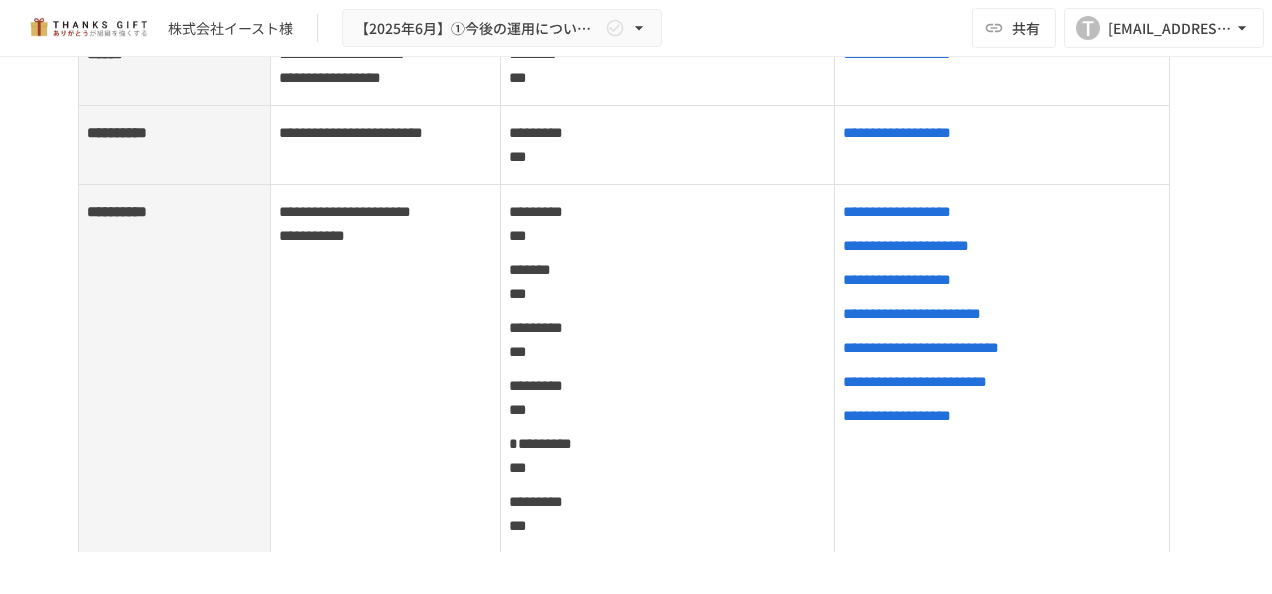 click on "**********" at bounding box center (385, 224) 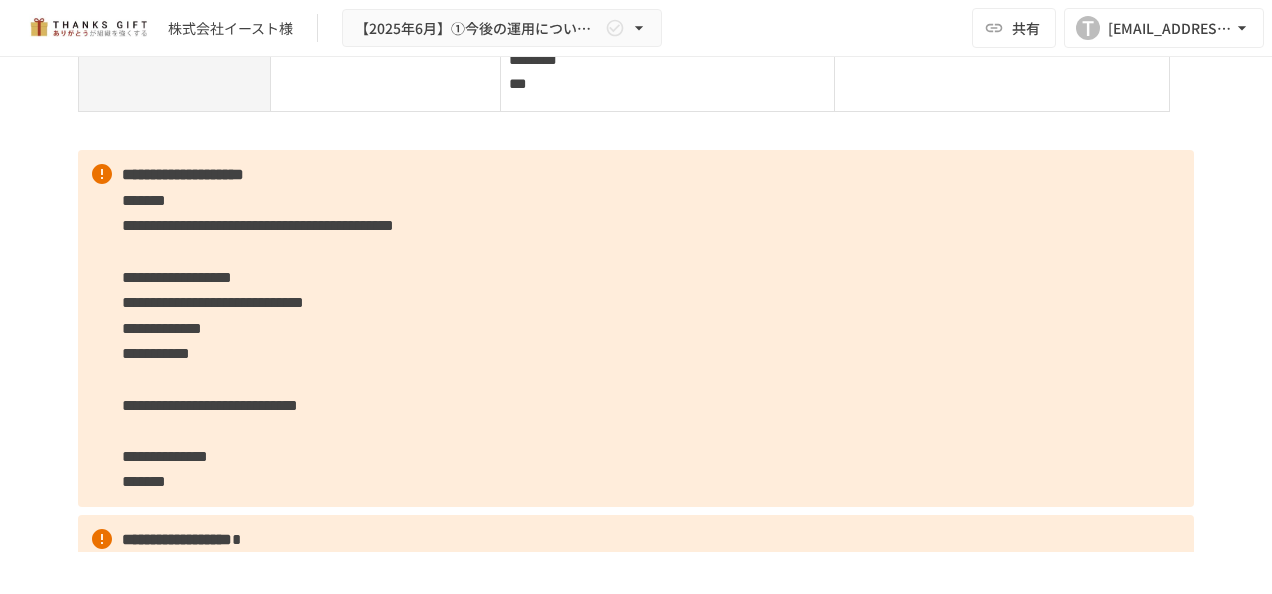 scroll, scrollTop: 4200, scrollLeft: 0, axis: vertical 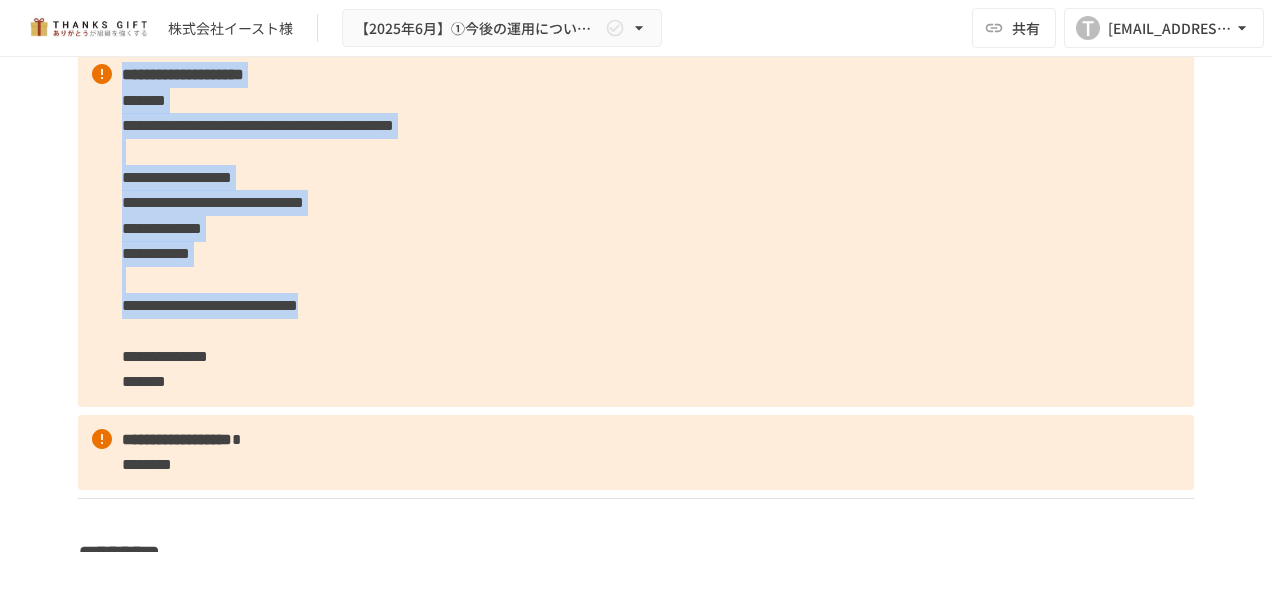drag, startPoint x: 95, startPoint y: 133, endPoint x: 719, endPoint y: 378, distance: 670.3738 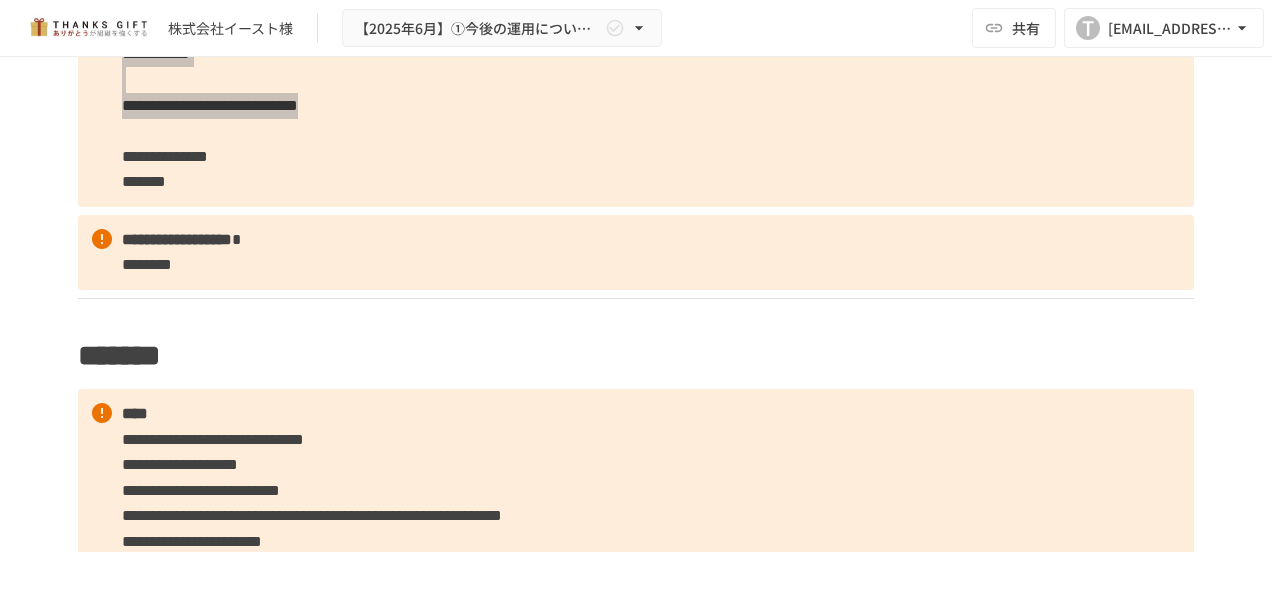 scroll, scrollTop: 4700, scrollLeft: 0, axis: vertical 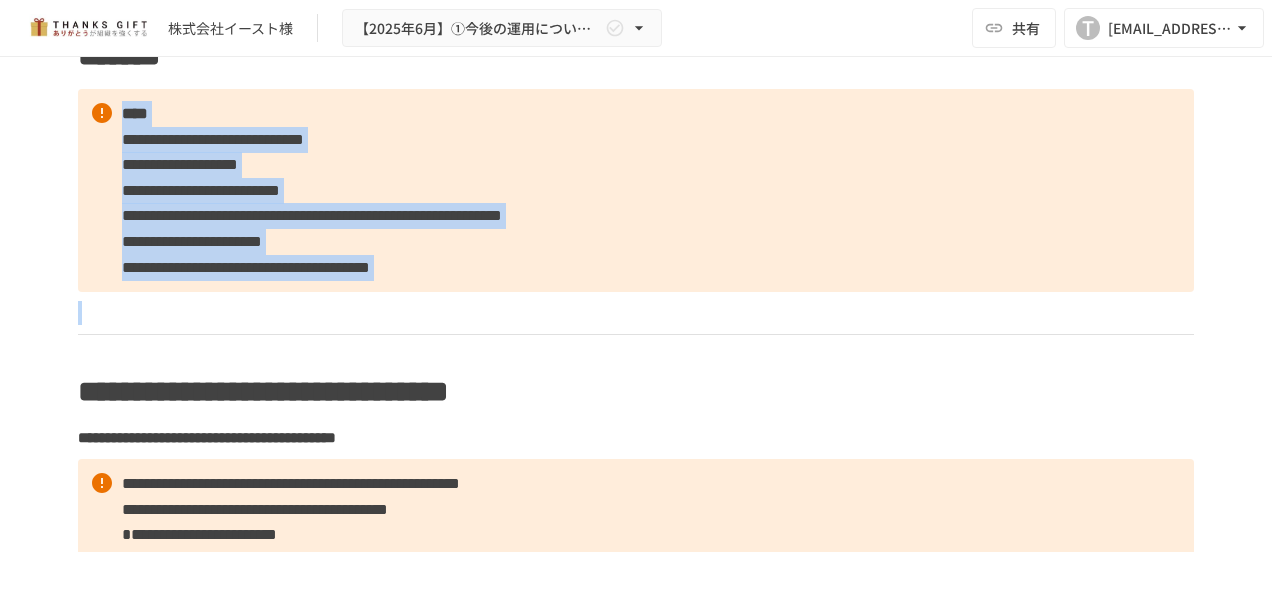 drag, startPoint x: 114, startPoint y: 187, endPoint x: 861, endPoint y: 373, distance: 769.8084 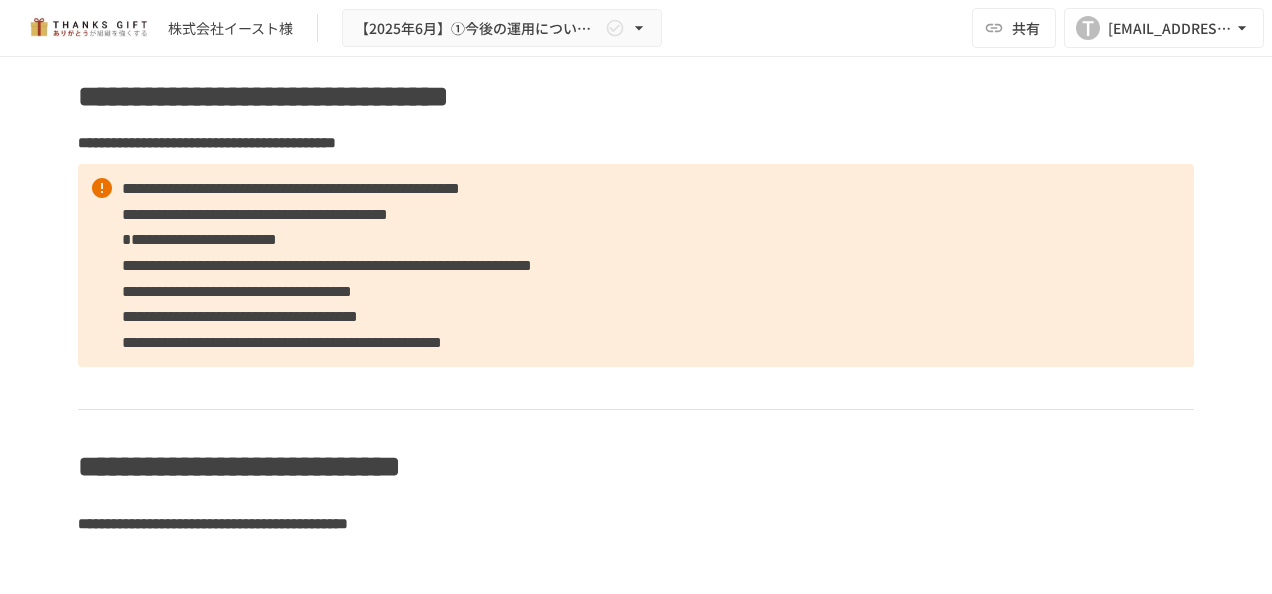 scroll, scrollTop: 5000, scrollLeft: 0, axis: vertical 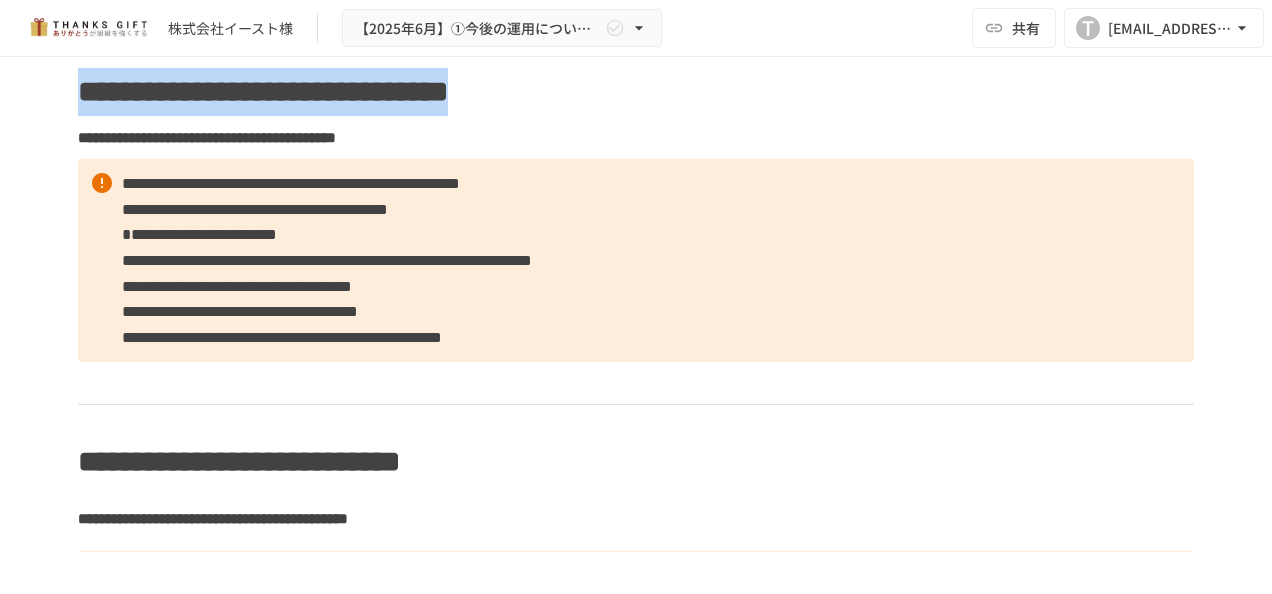 drag, startPoint x: 72, startPoint y: 156, endPoint x: 996, endPoint y: 162, distance: 924.0195 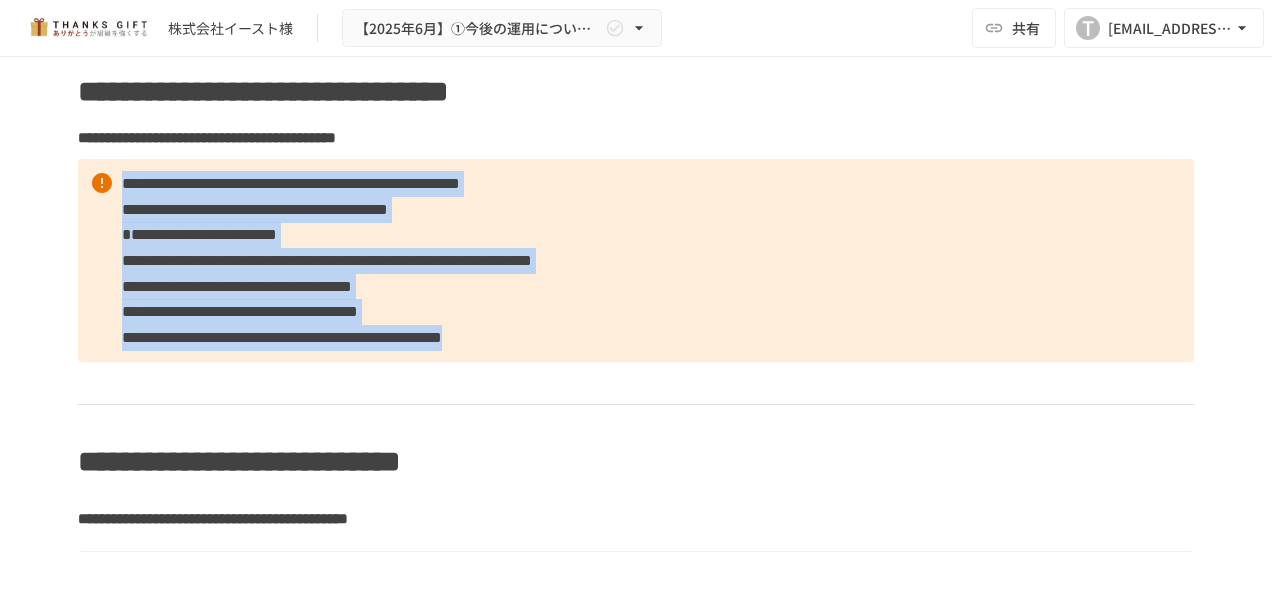 drag, startPoint x: 118, startPoint y: 250, endPoint x: 1108, endPoint y: 424, distance: 1005.1746 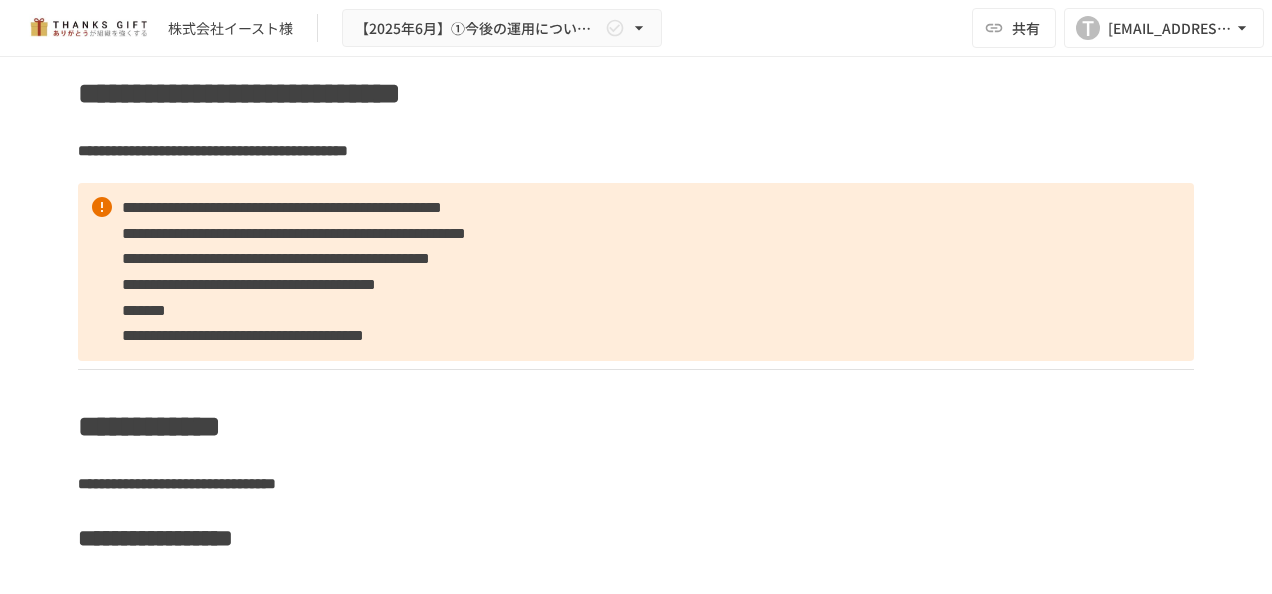 scroll, scrollTop: 5400, scrollLeft: 0, axis: vertical 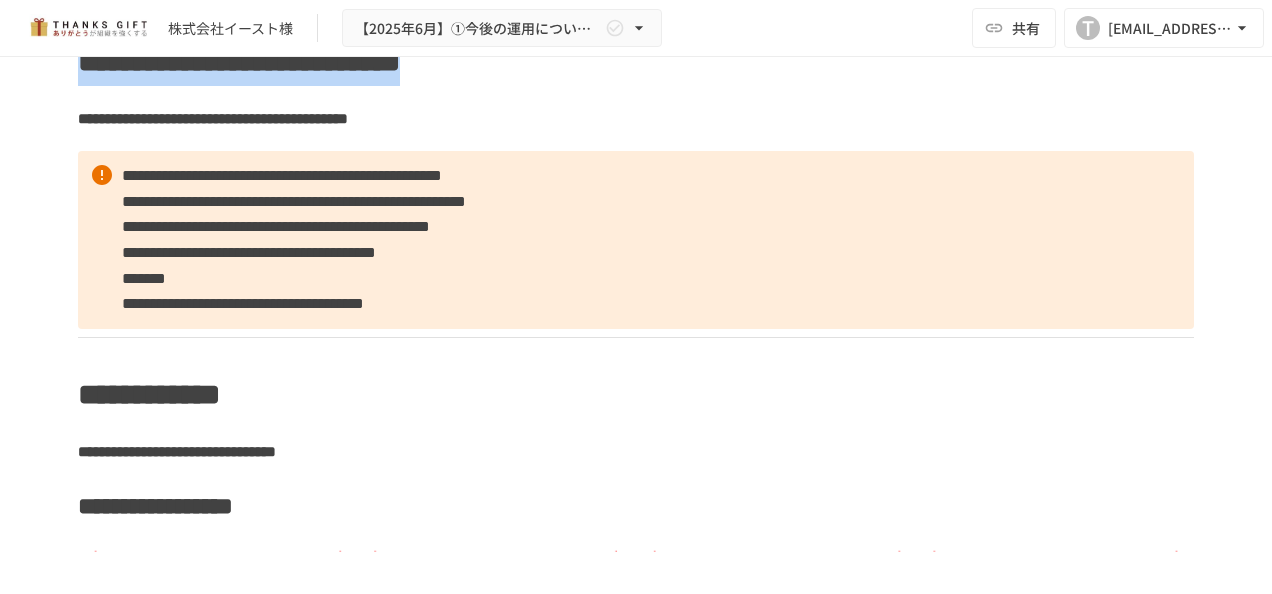 drag, startPoint x: 74, startPoint y: 155, endPoint x: 873, endPoint y: 159, distance: 799.01 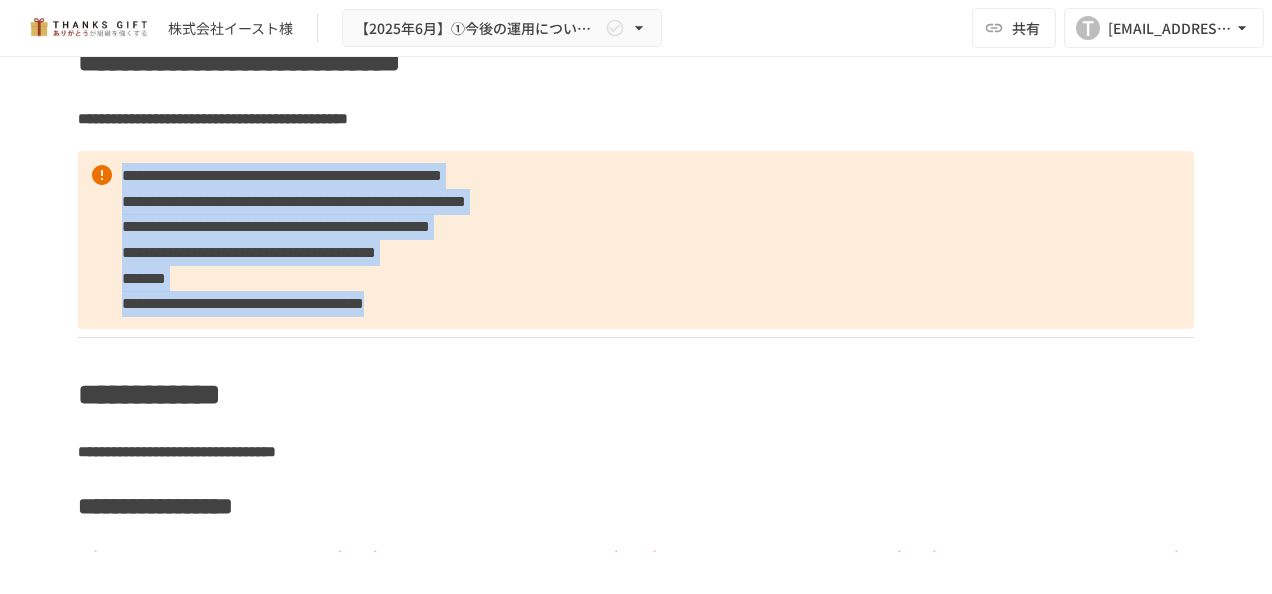 drag, startPoint x: 118, startPoint y: 272, endPoint x: 881, endPoint y: 418, distance: 776.84296 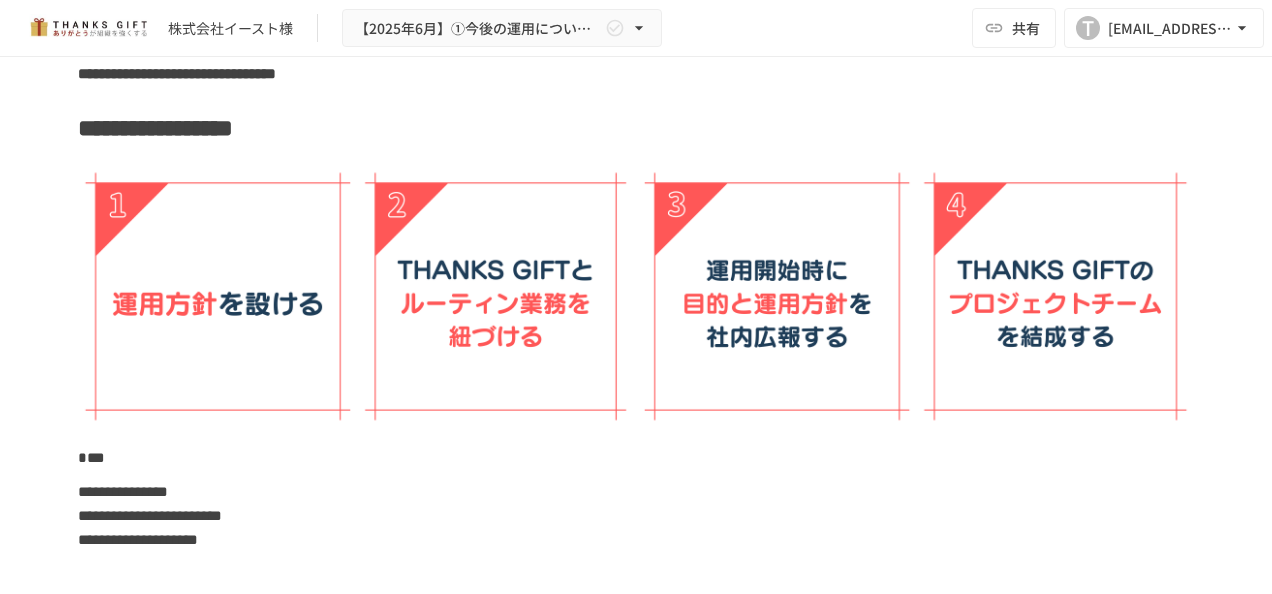 scroll, scrollTop: 5800, scrollLeft: 0, axis: vertical 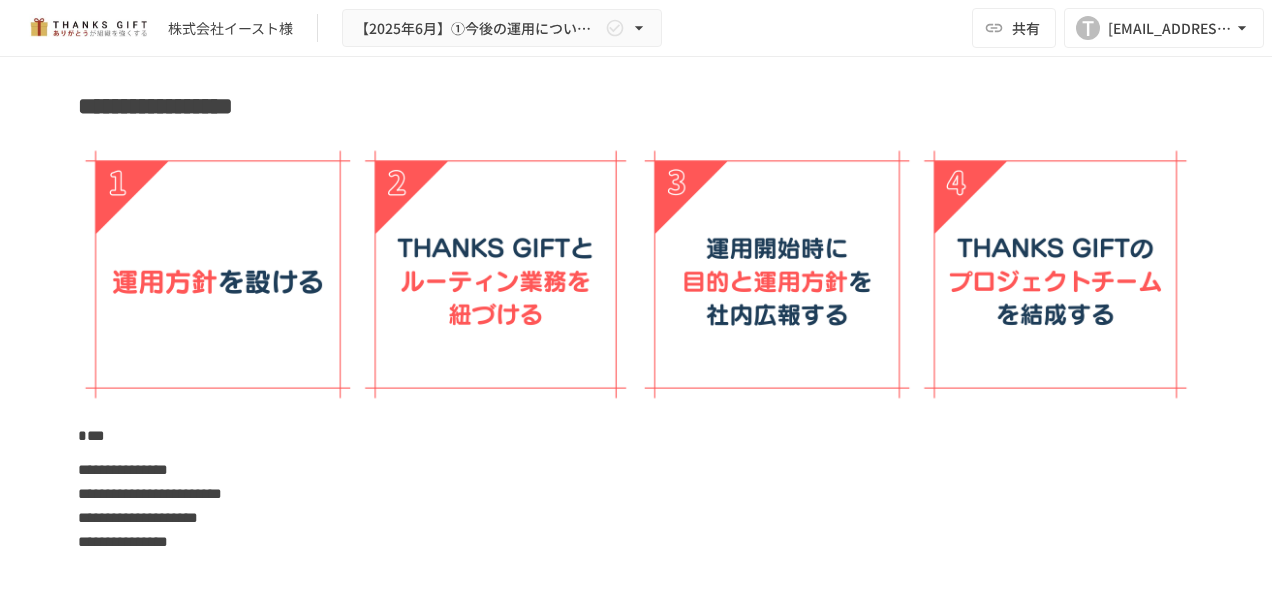 drag, startPoint x: 703, startPoint y: 344, endPoint x: 856, endPoint y: 416, distance: 169.09465 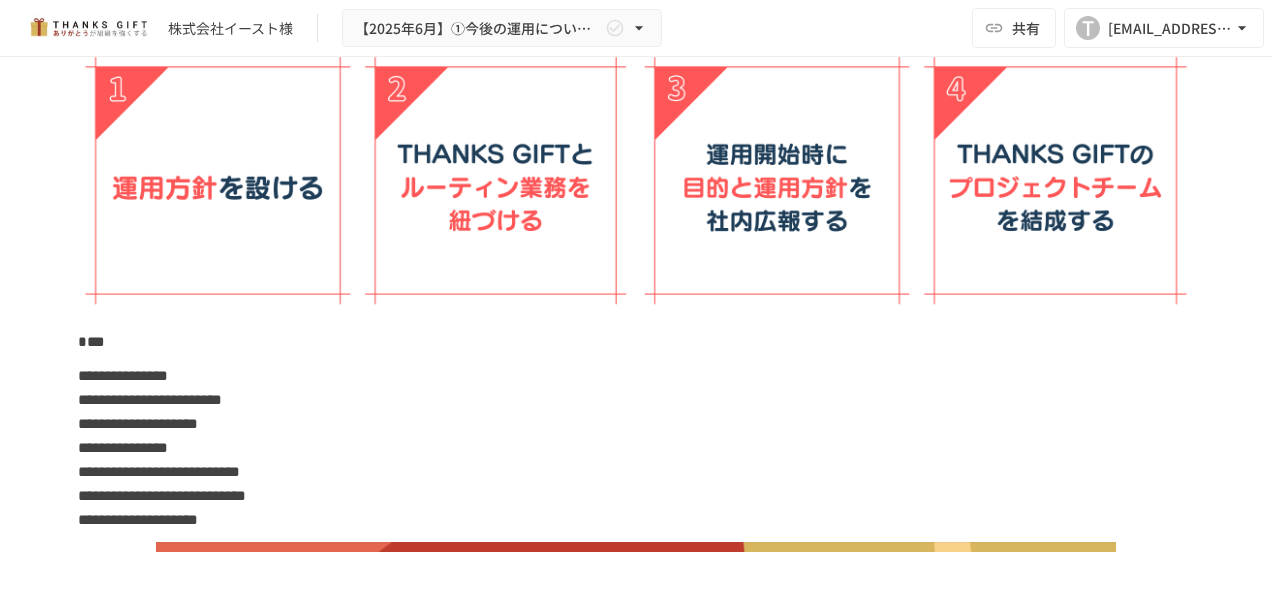 scroll, scrollTop: 6100, scrollLeft: 0, axis: vertical 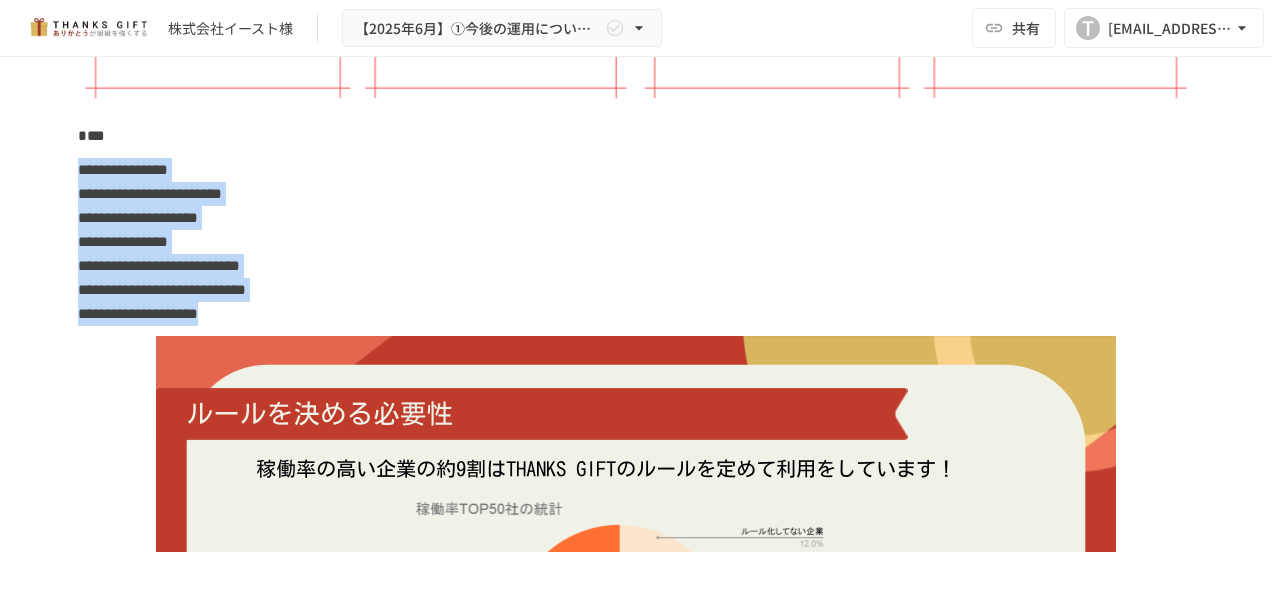 drag, startPoint x: 75, startPoint y: 262, endPoint x: 472, endPoint y: 407, distance: 422.65115 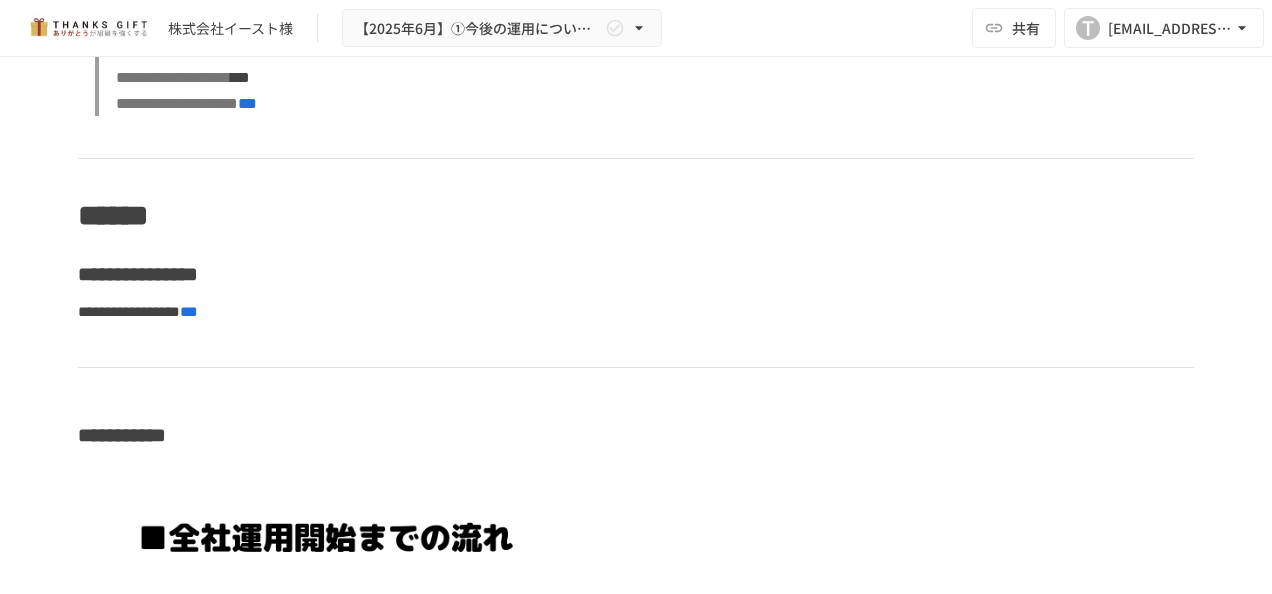 scroll, scrollTop: 7700, scrollLeft: 0, axis: vertical 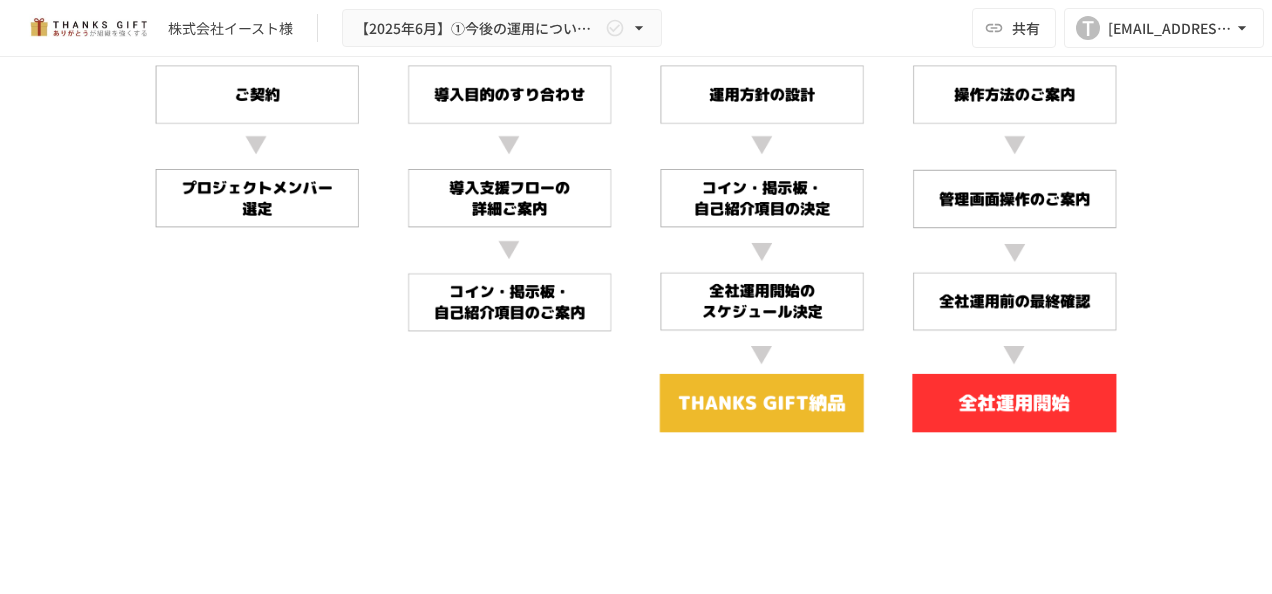 drag, startPoint x: 697, startPoint y: 184, endPoint x: 824, endPoint y: 190, distance: 127.141655 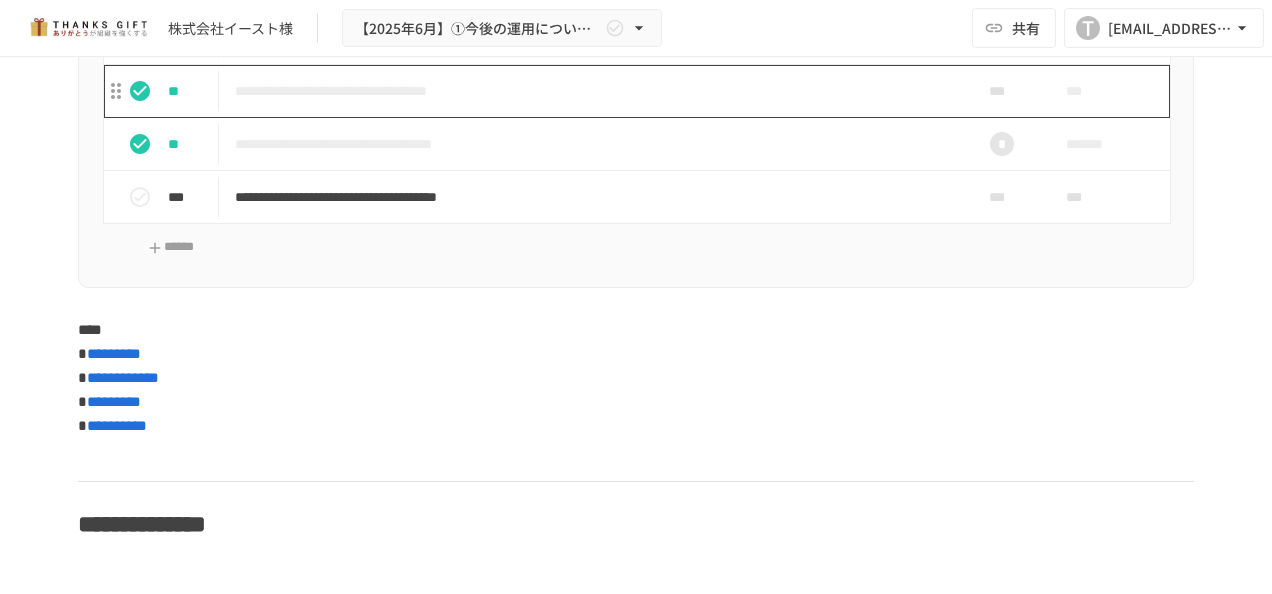 scroll, scrollTop: 8700, scrollLeft: 0, axis: vertical 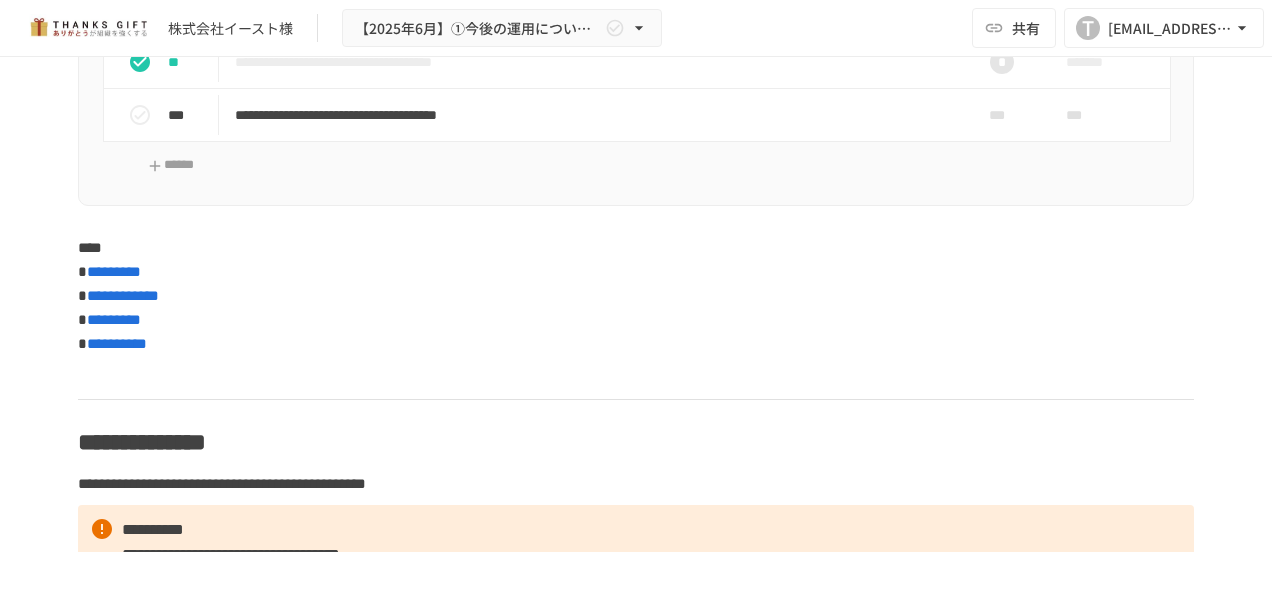click on "*********" at bounding box center [114, 271] 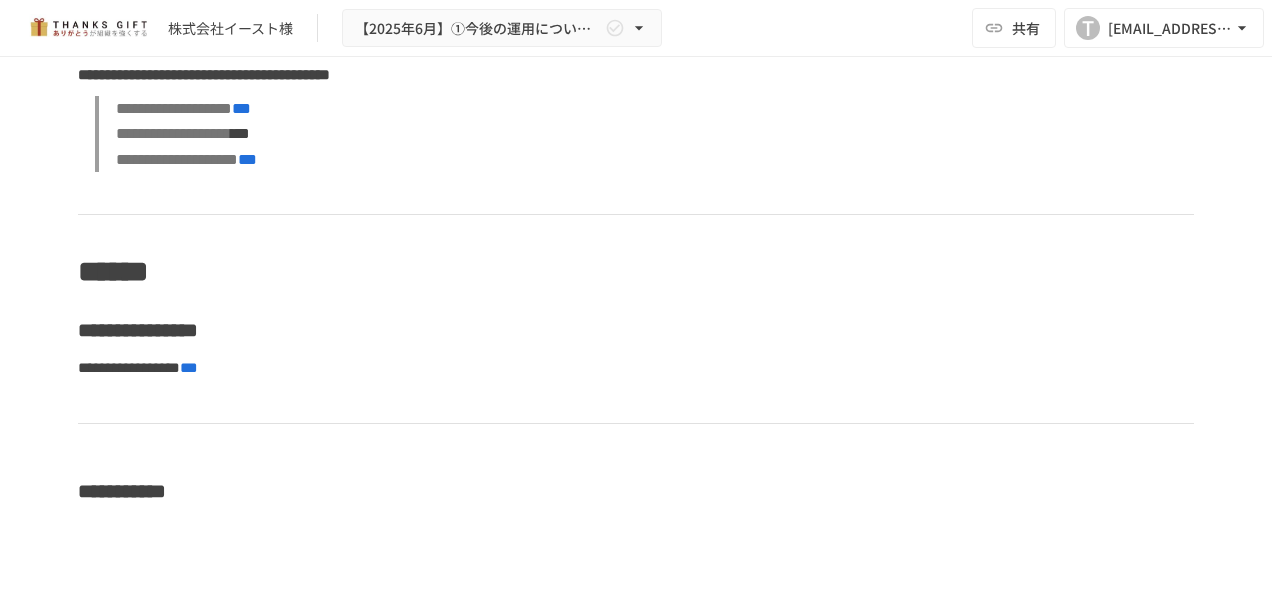 scroll, scrollTop: 7000, scrollLeft: 0, axis: vertical 